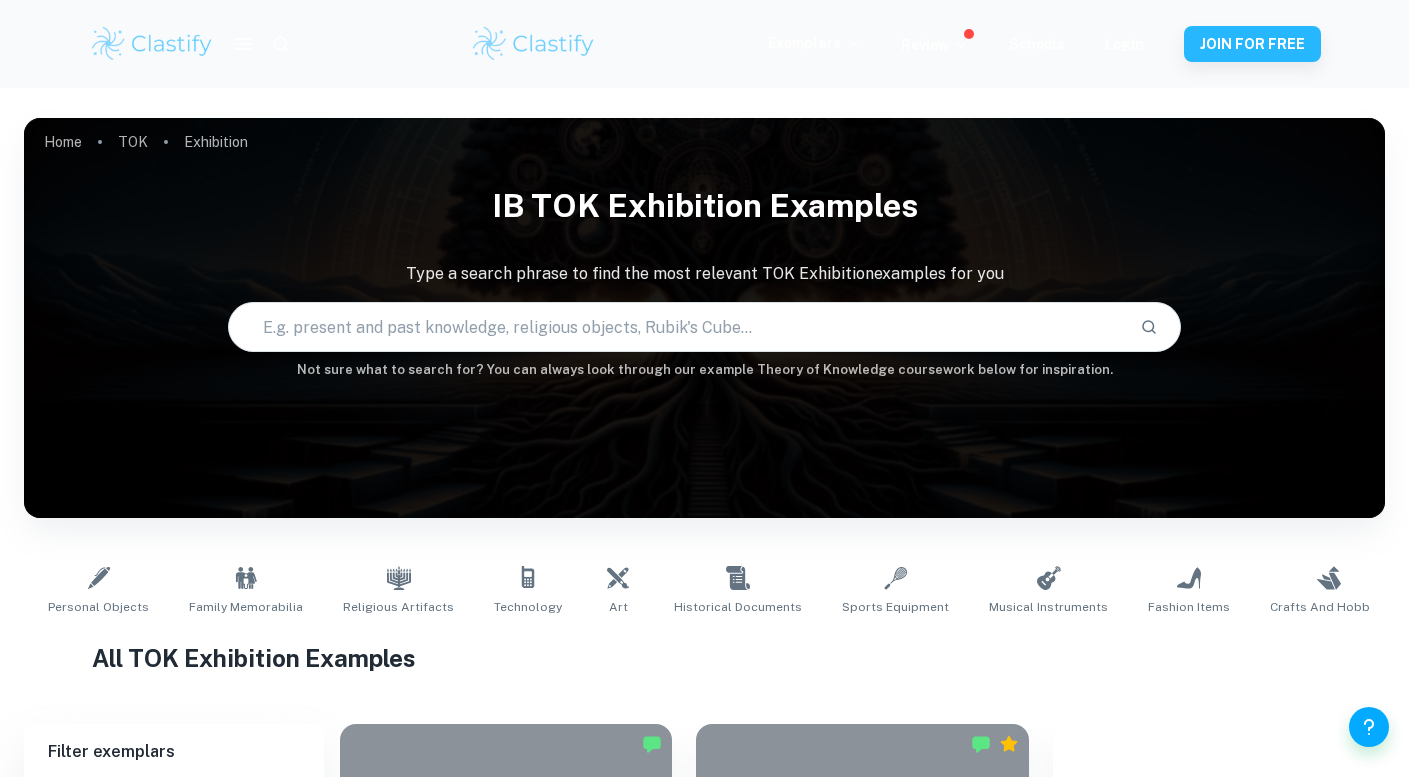scroll, scrollTop: 0, scrollLeft: 0, axis: both 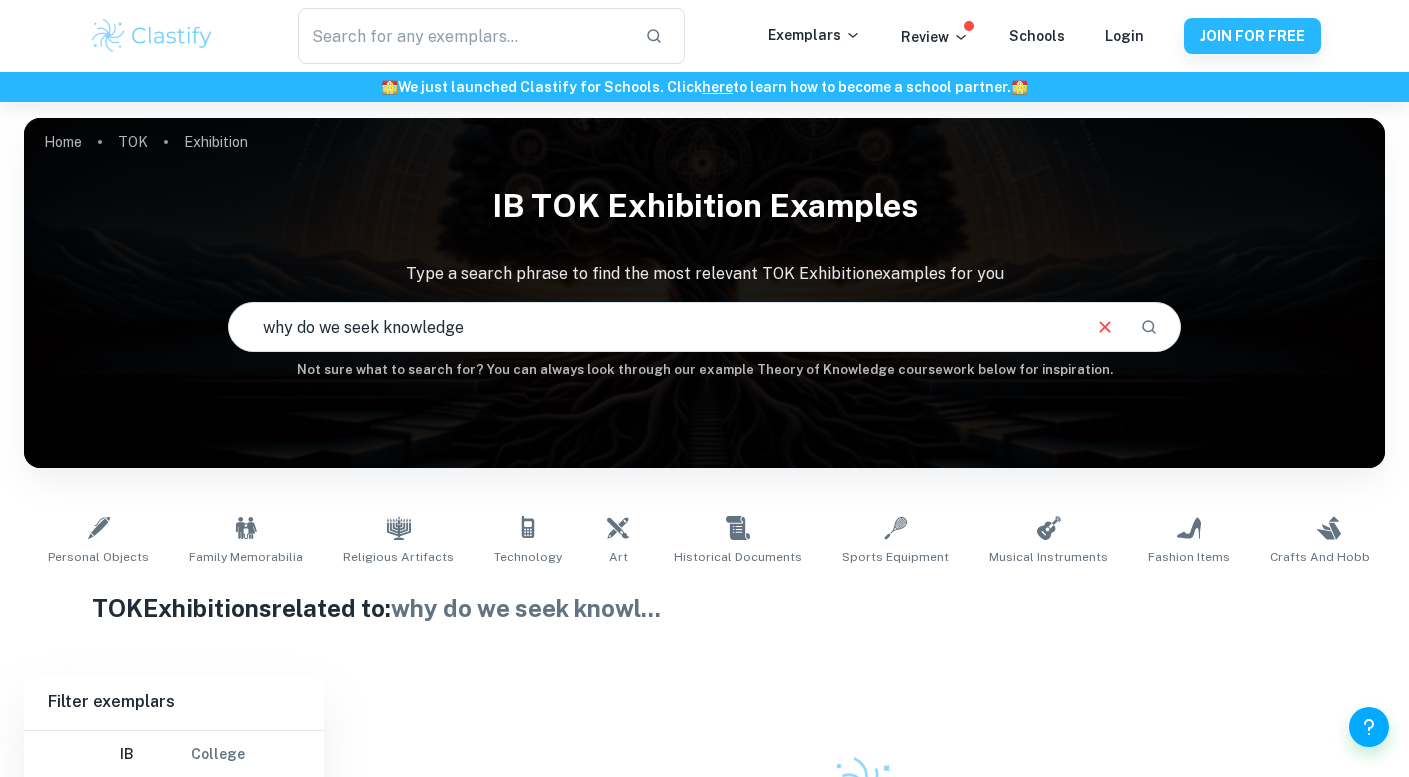 type on "why do we seek knowledge" 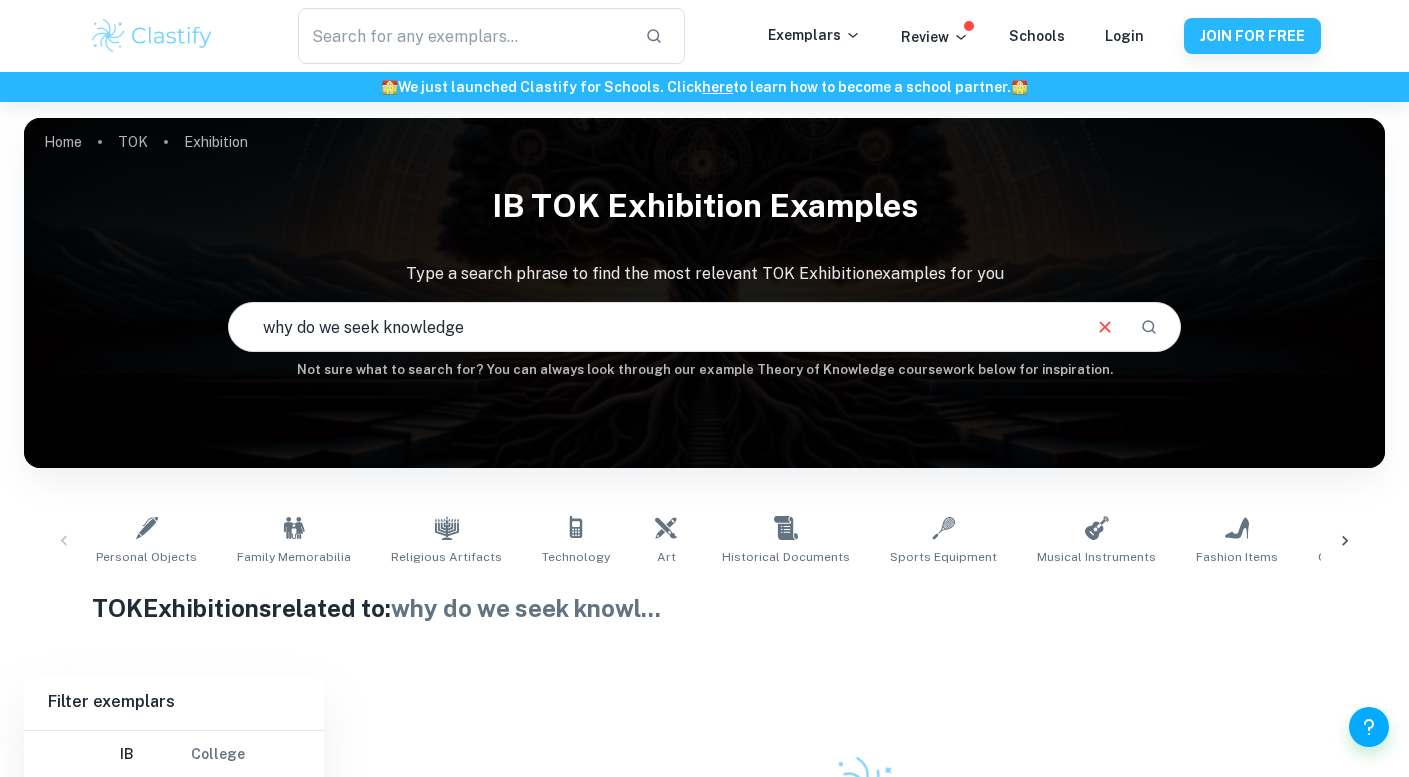 scroll, scrollTop: 197, scrollLeft: 0, axis: vertical 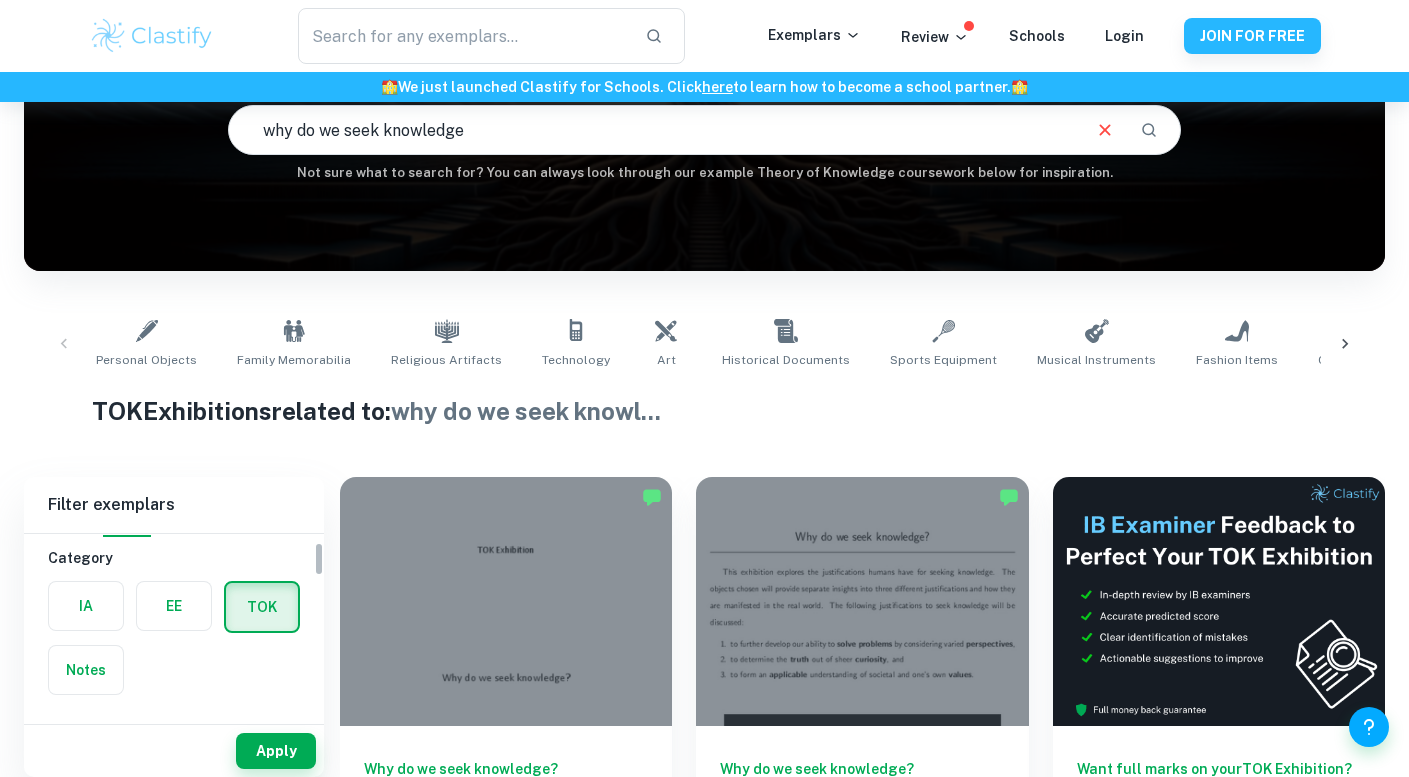 click at bounding box center (86, 606) 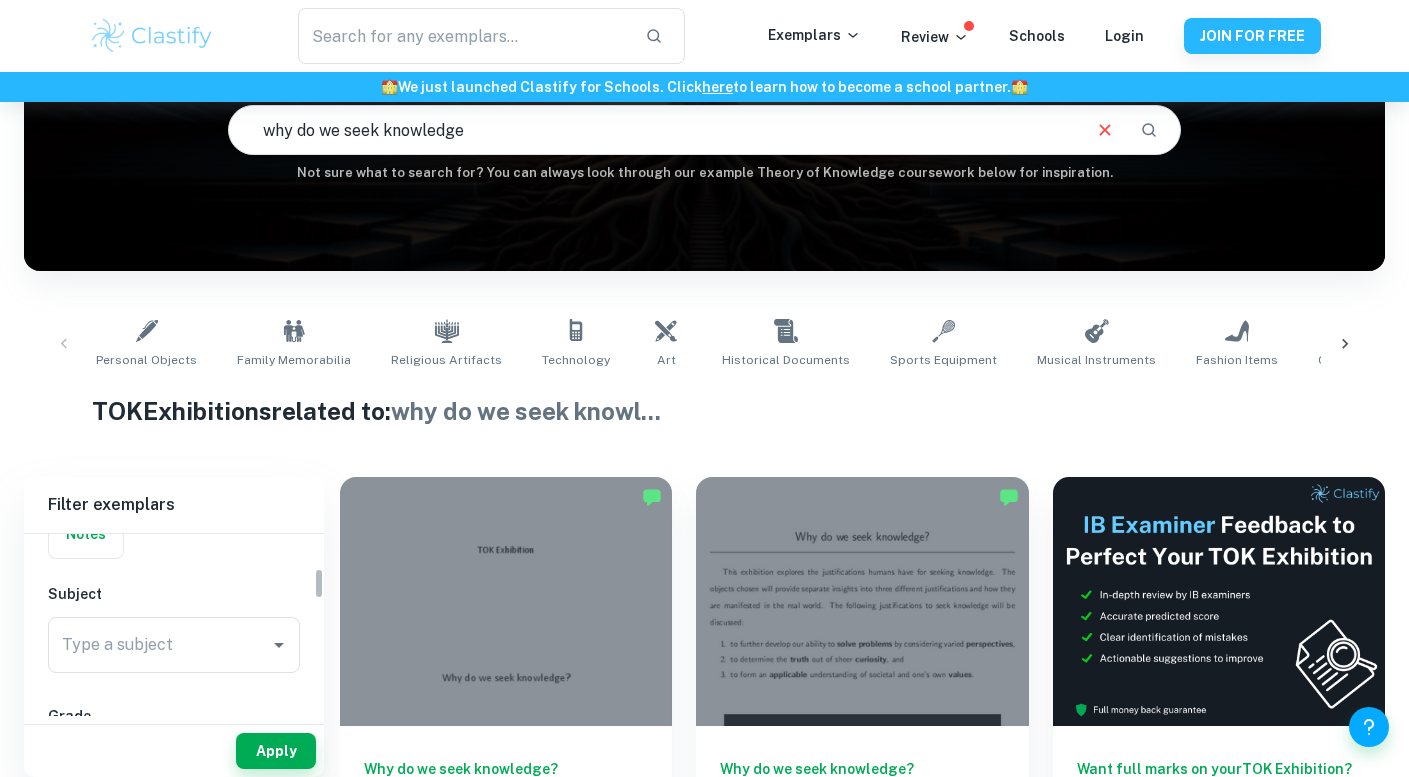 scroll, scrollTop: 302, scrollLeft: 0, axis: vertical 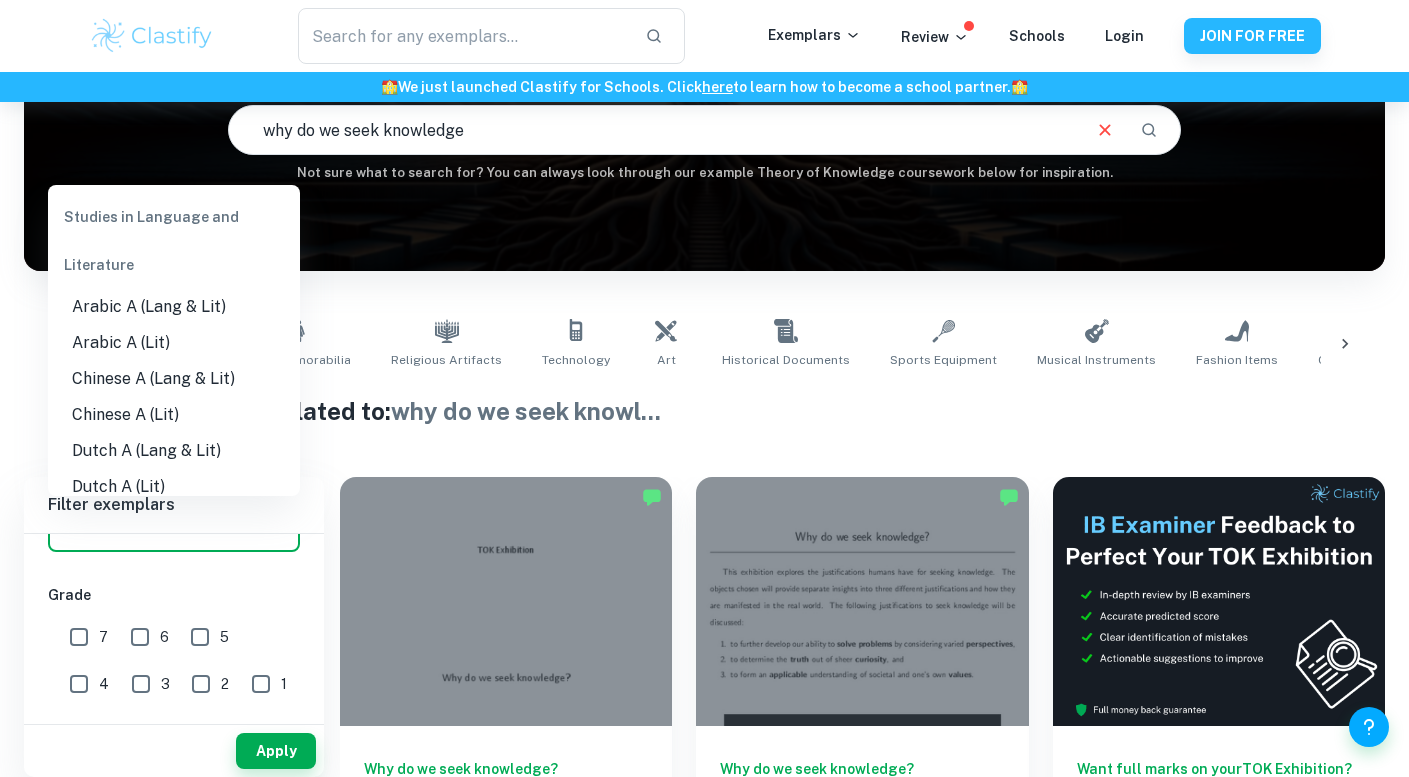 click on "Type a subject" at bounding box center [159, 524] 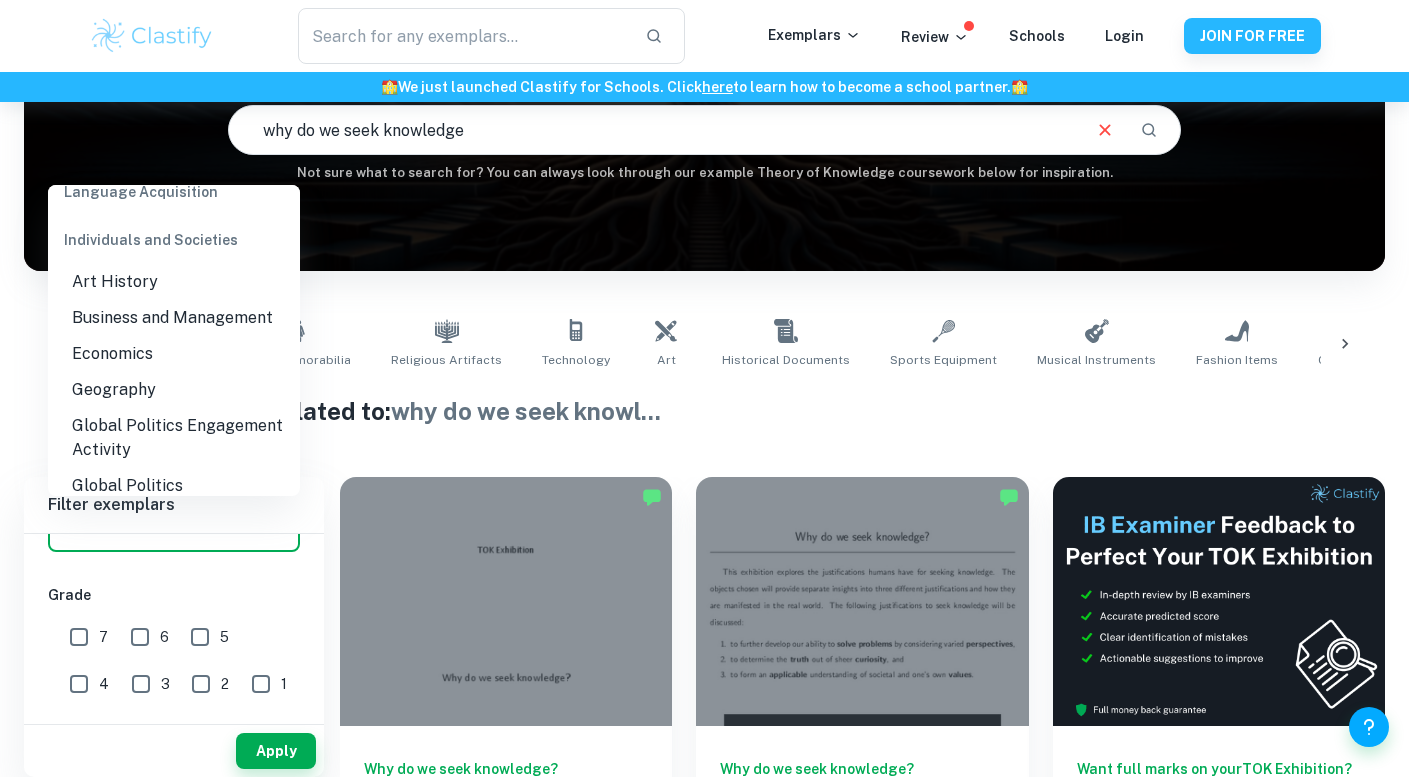 scroll, scrollTop: 1853, scrollLeft: 0, axis: vertical 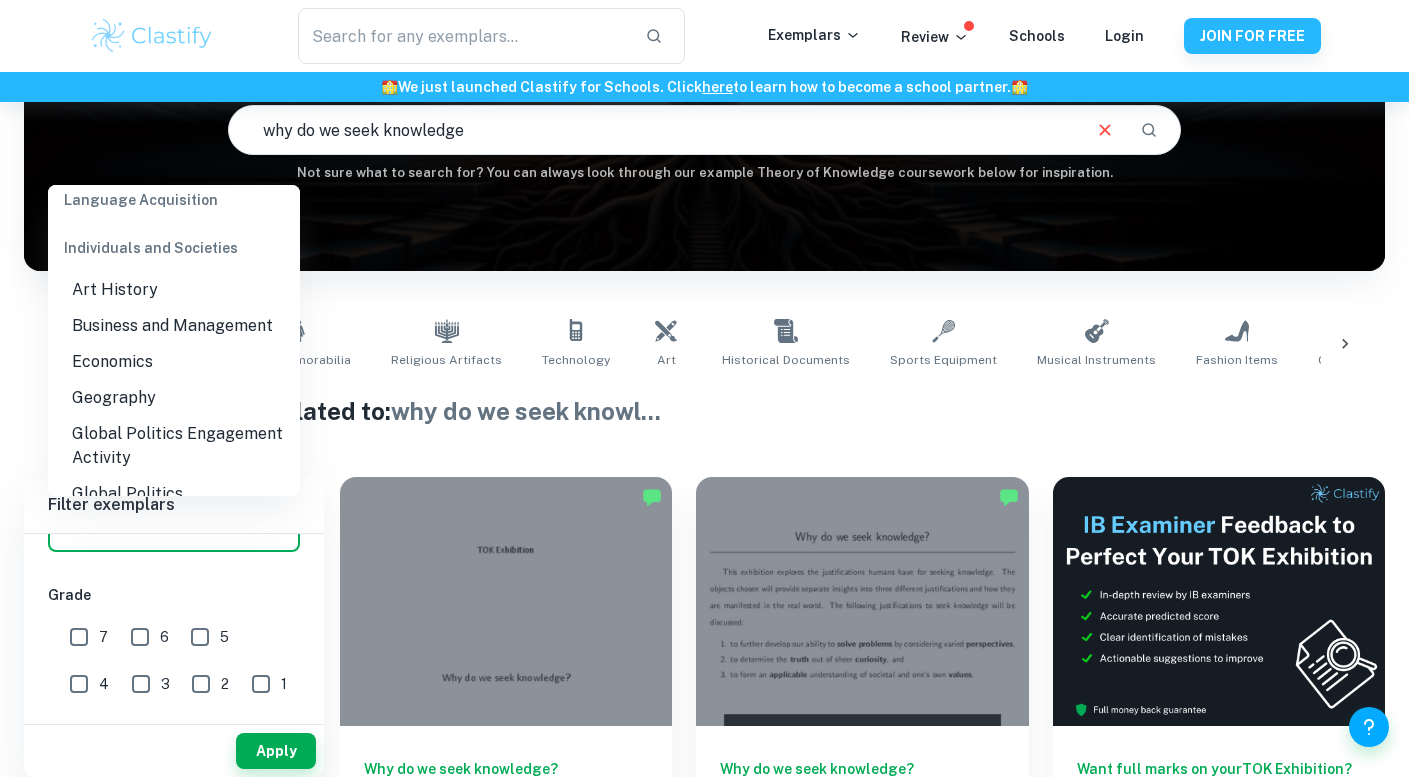 click on "Business and Management" at bounding box center [174, 326] 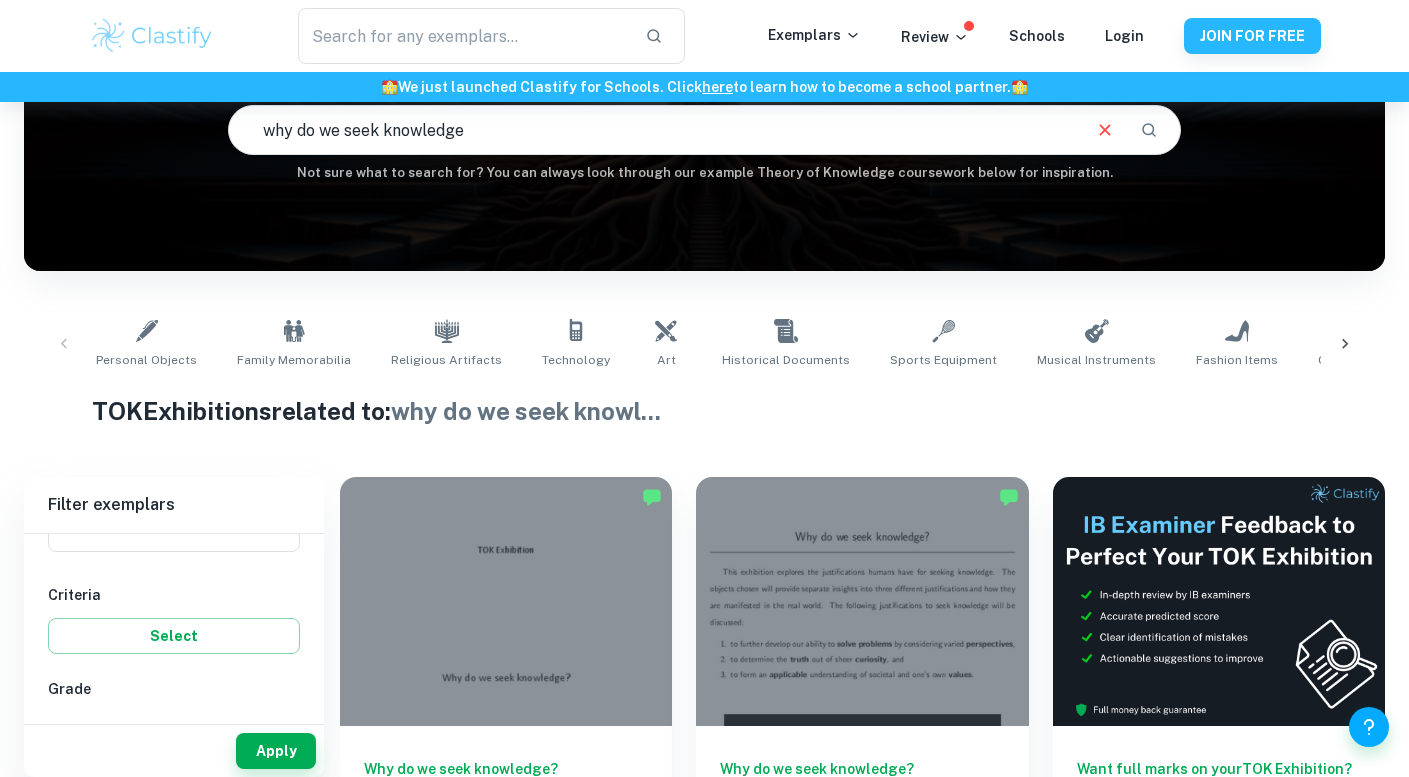drag, startPoint x: 509, startPoint y: 124, endPoint x: -12, endPoint y: 123, distance: 521.001 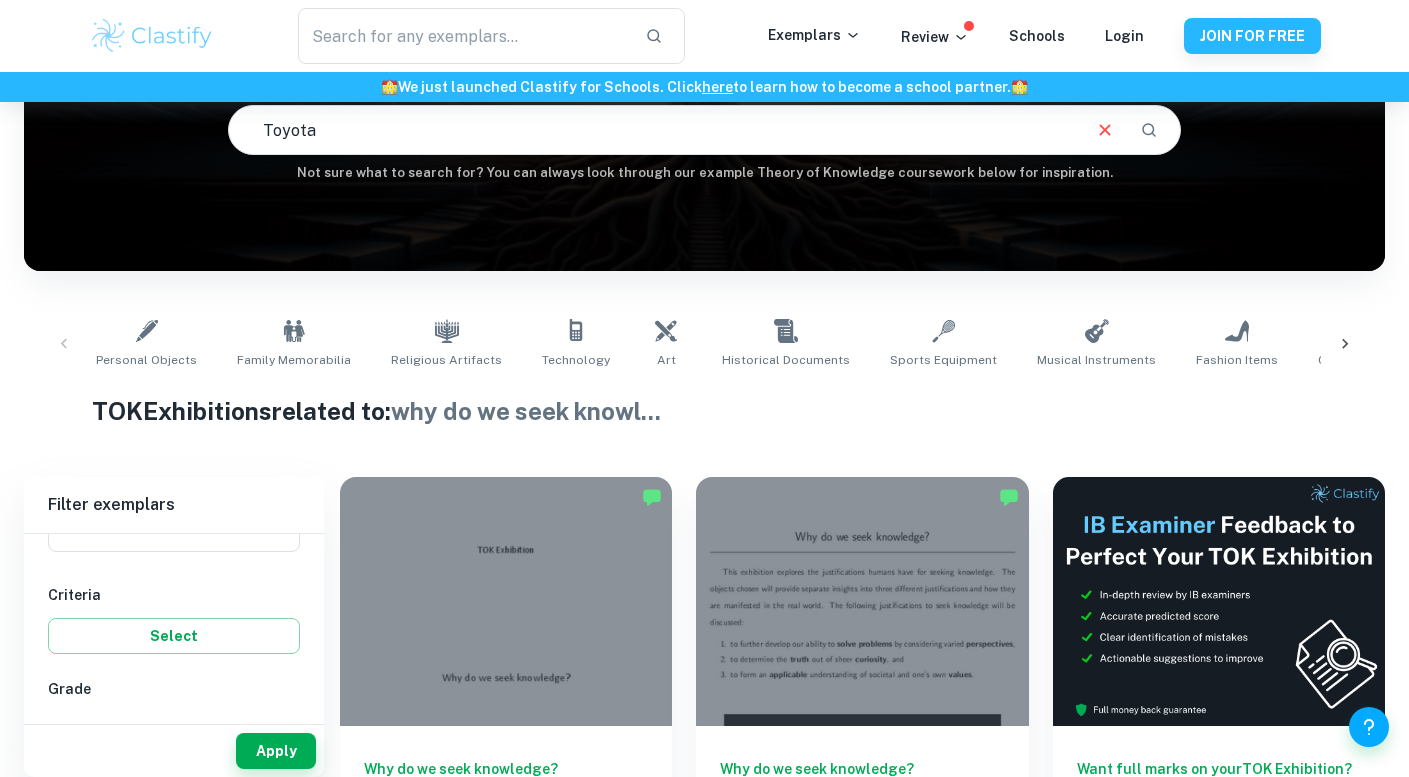 type on "Toyota" 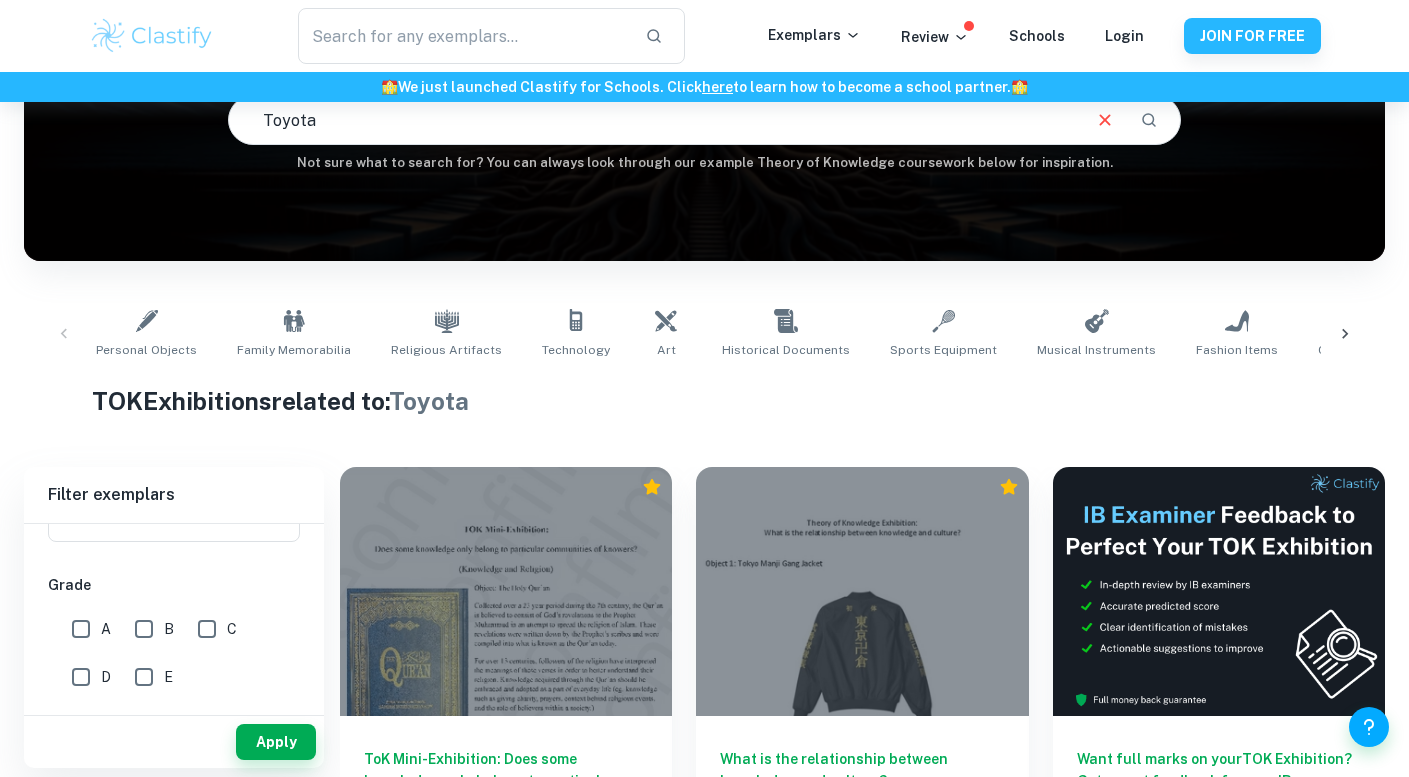 scroll, scrollTop: 210, scrollLeft: 0, axis: vertical 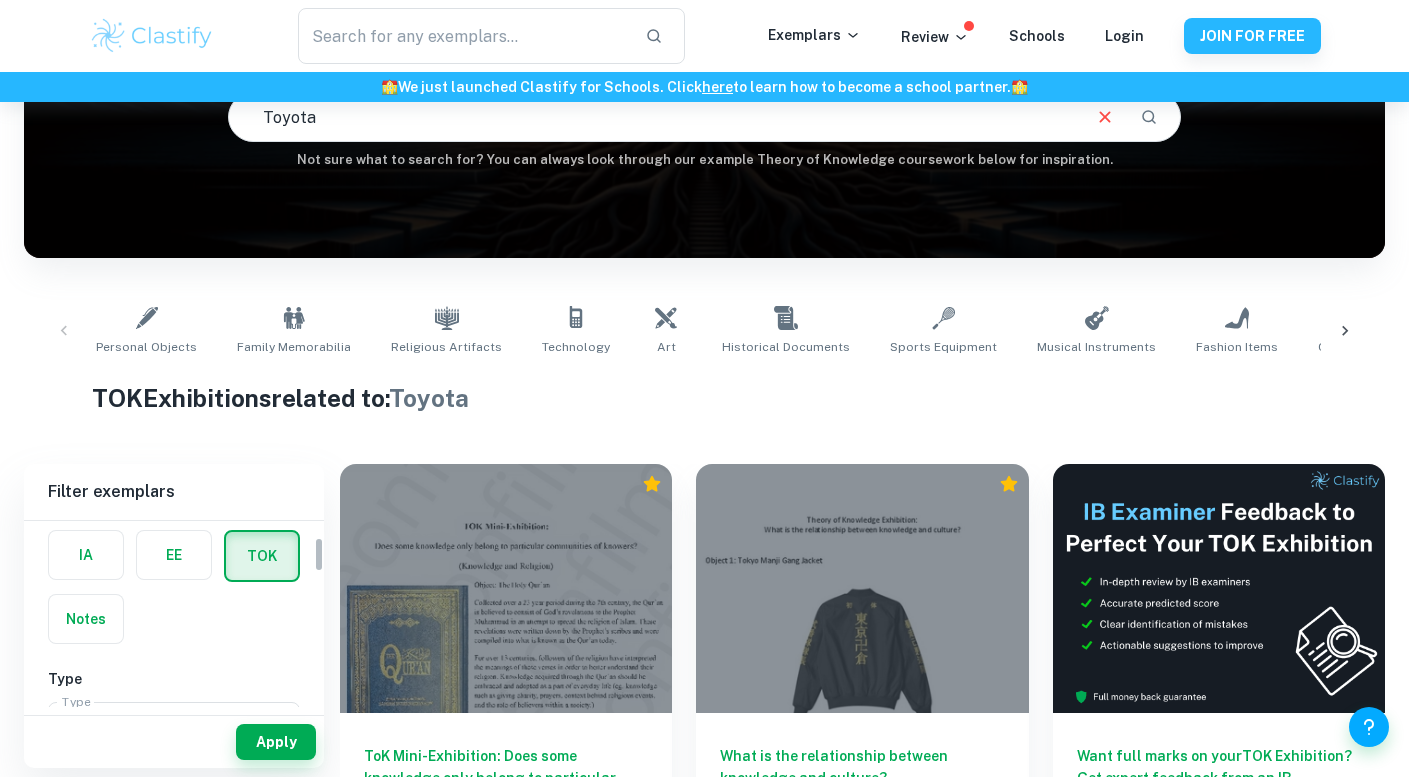 click on "Notes" at bounding box center [80, 613] 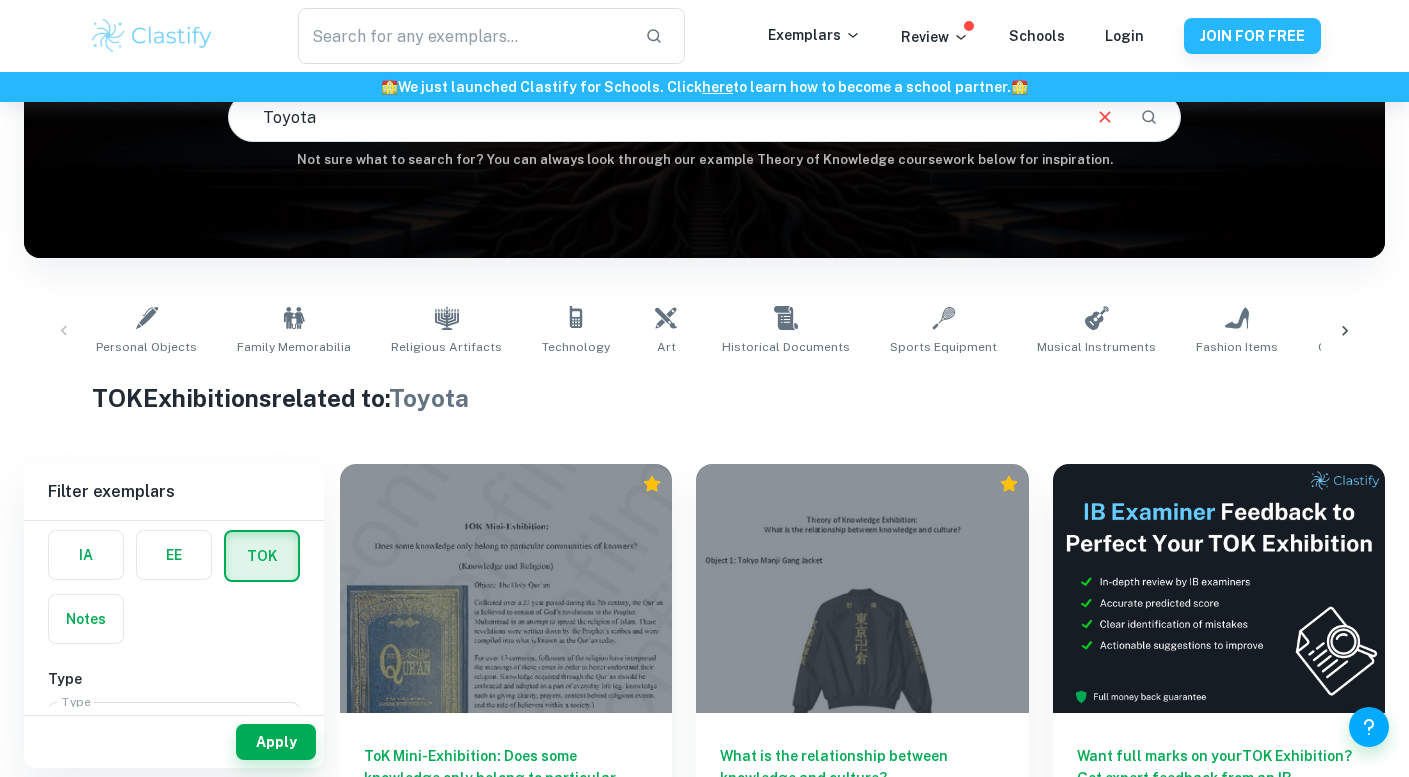 click at bounding box center (86, 555) 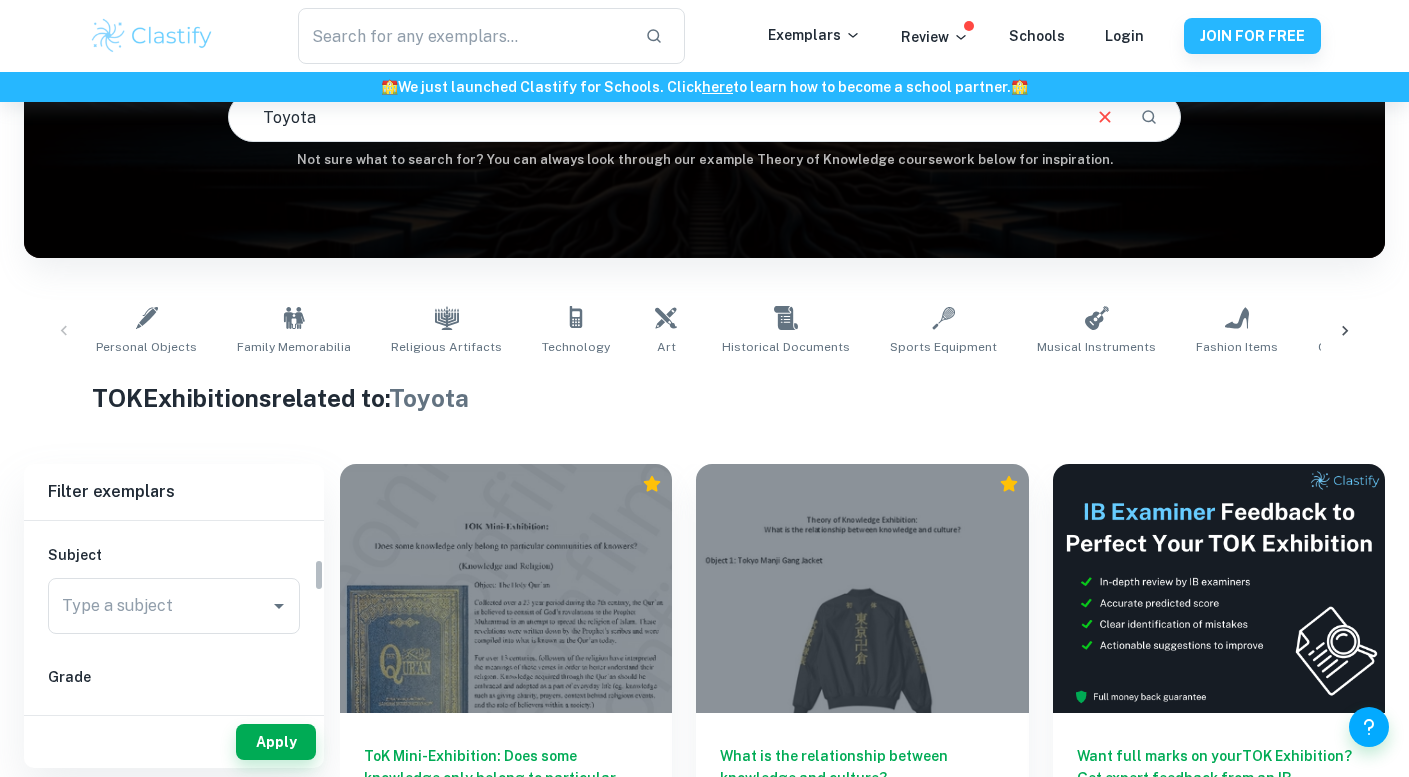 scroll, scrollTop: 219, scrollLeft: 0, axis: vertical 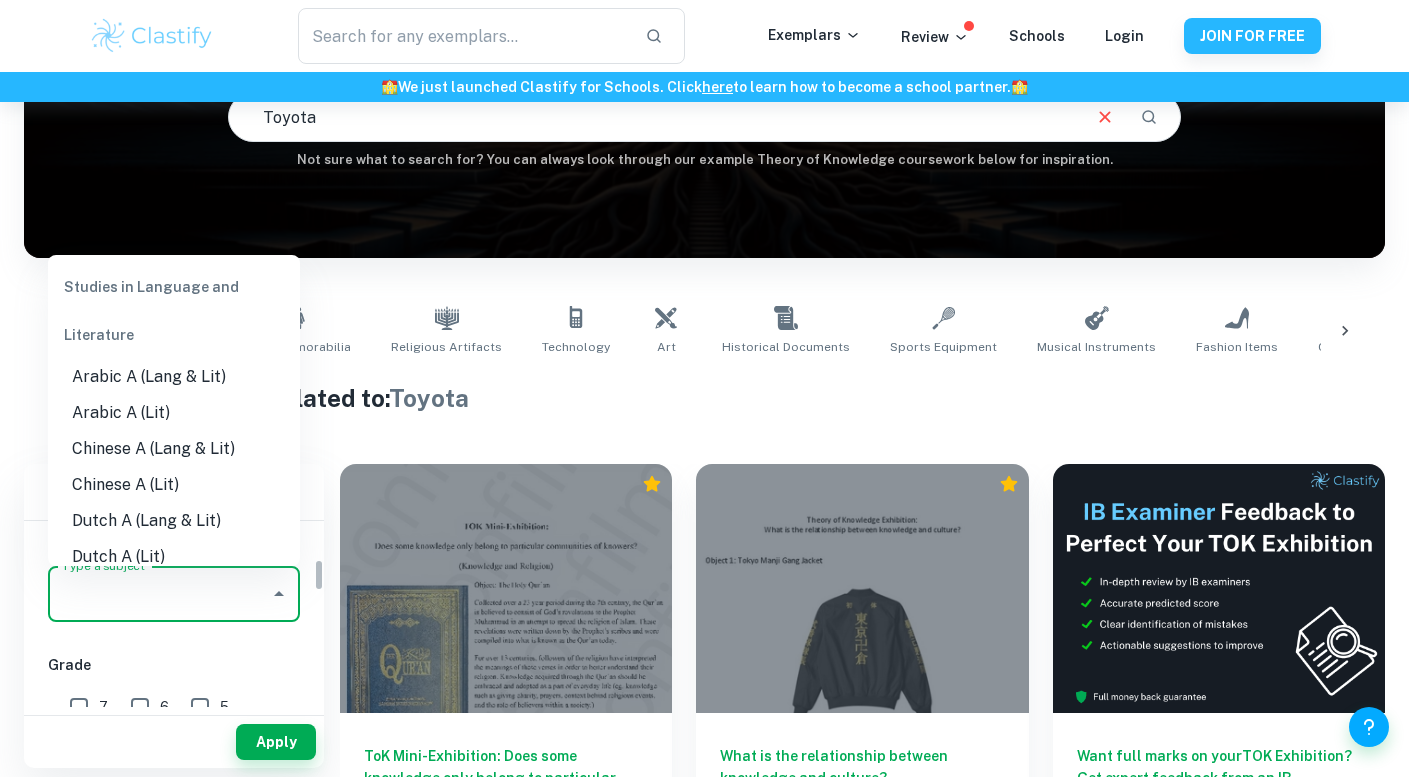 click on "Type a subject" at bounding box center (159, 594) 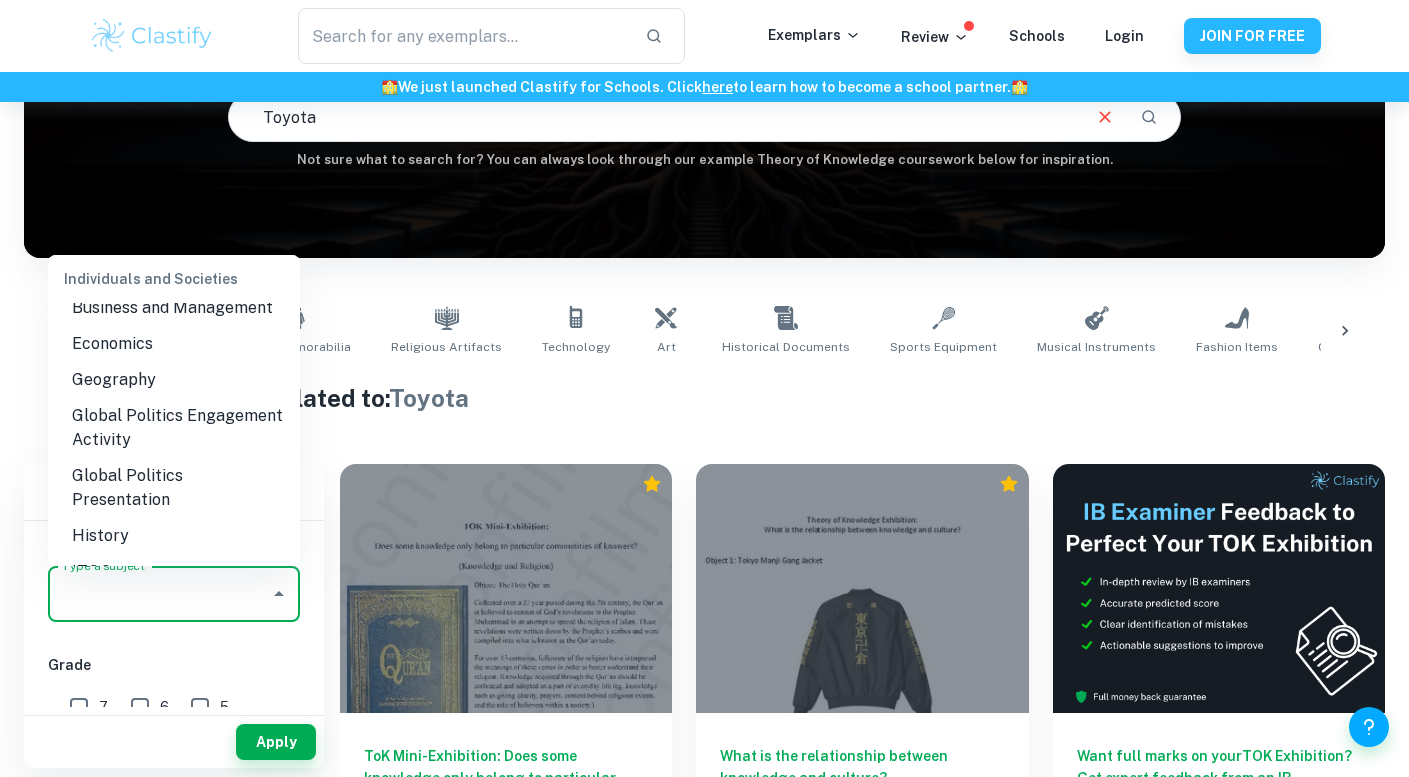 scroll, scrollTop: 1867, scrollLeft: 0, axis: vertical 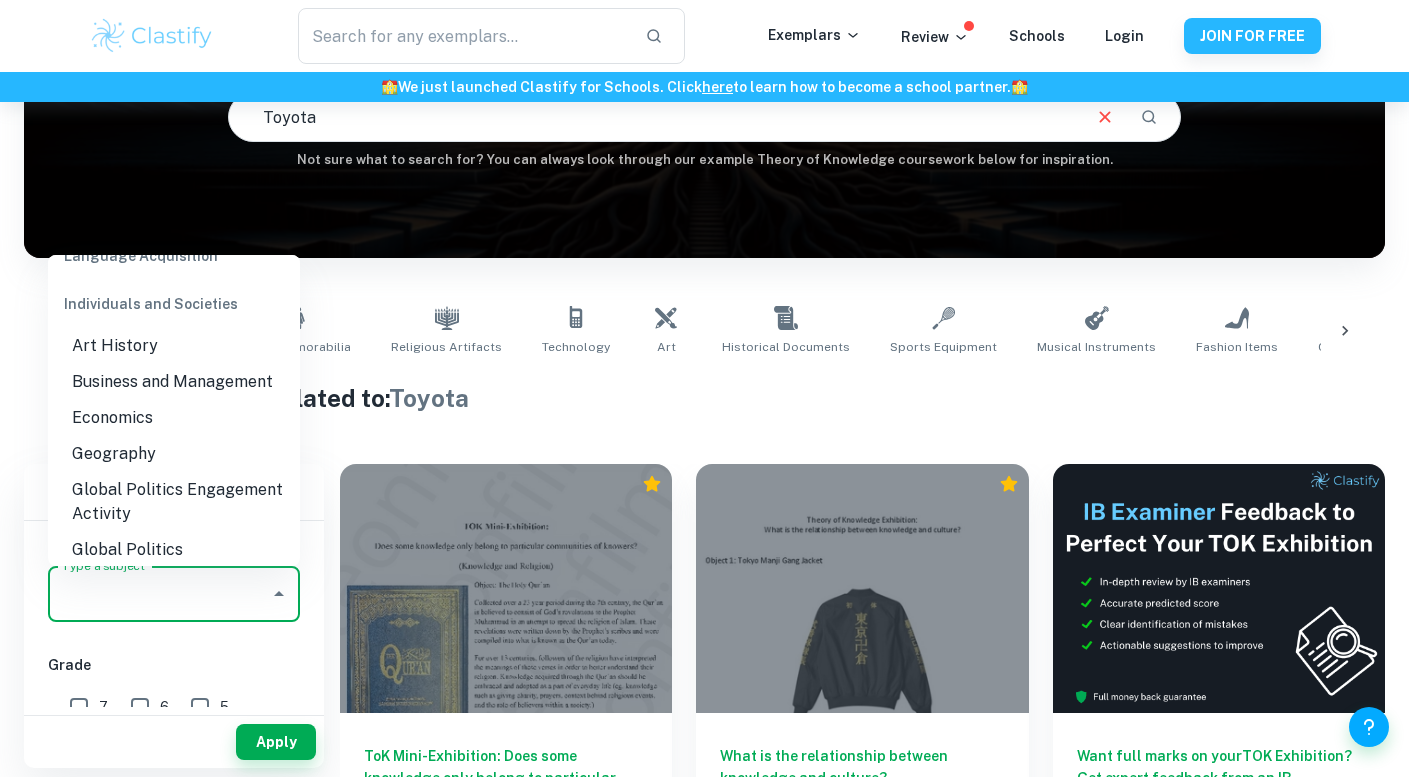 click on "Business and Management" at bounding box center (174, 382) 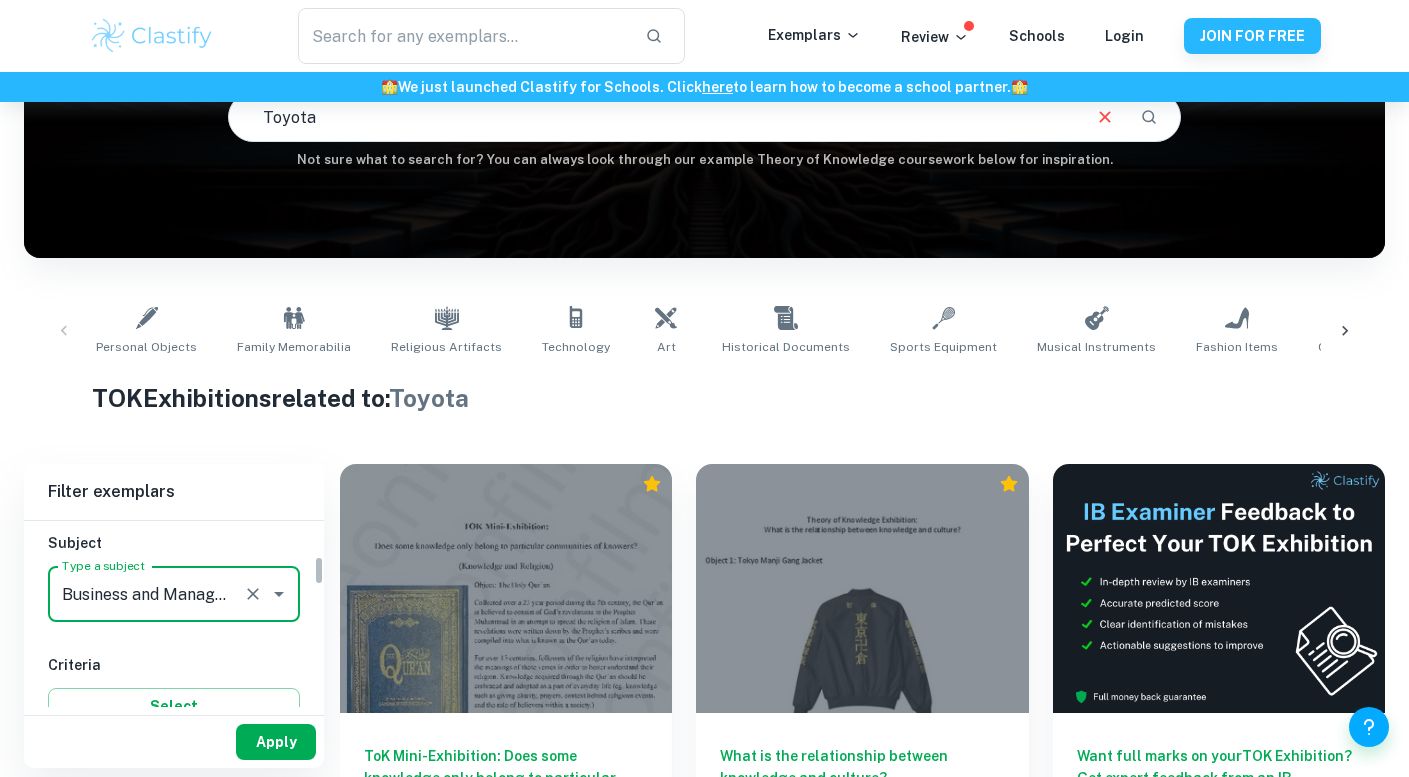 click on "Apply" at bounding box center [276, 742] 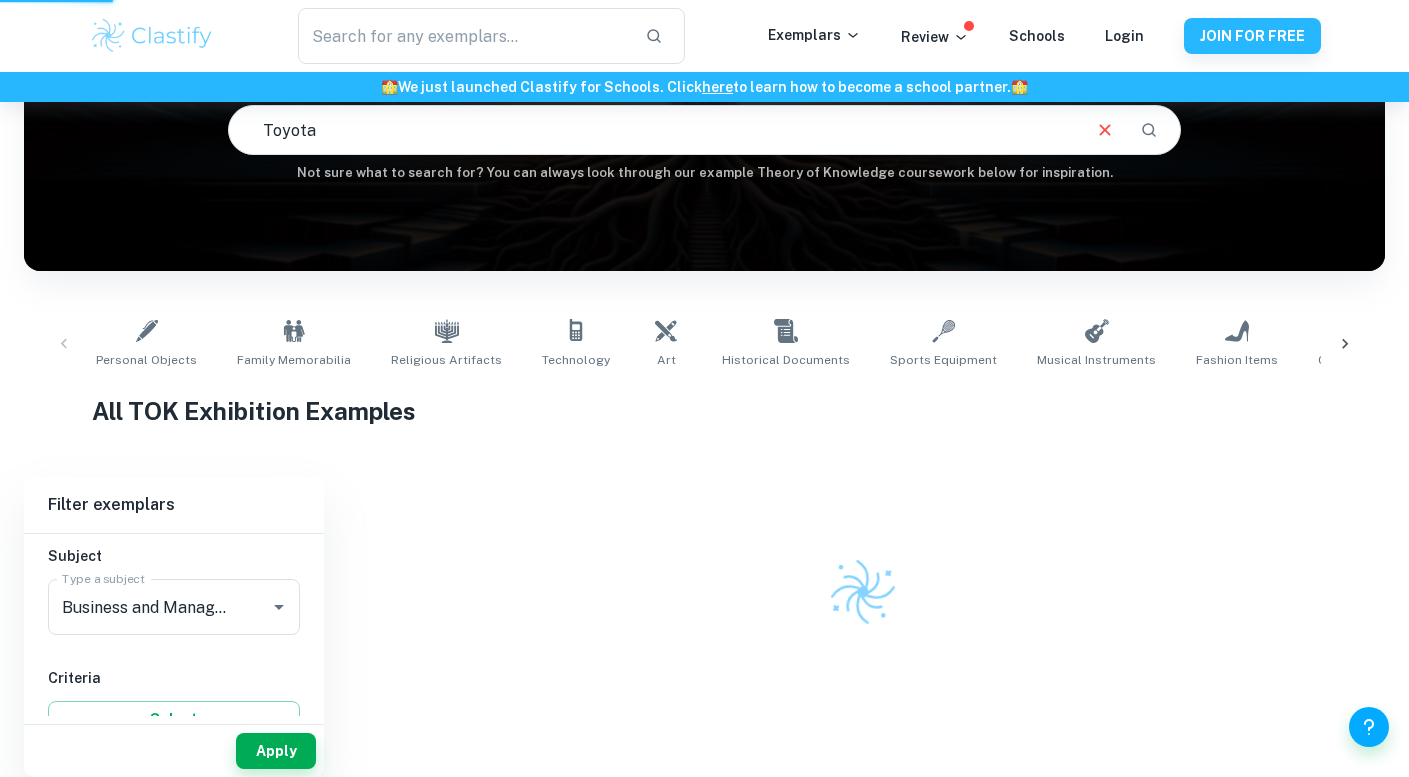 scroll, scrollTop: 197, scrollLeft: 0, axis: vertical 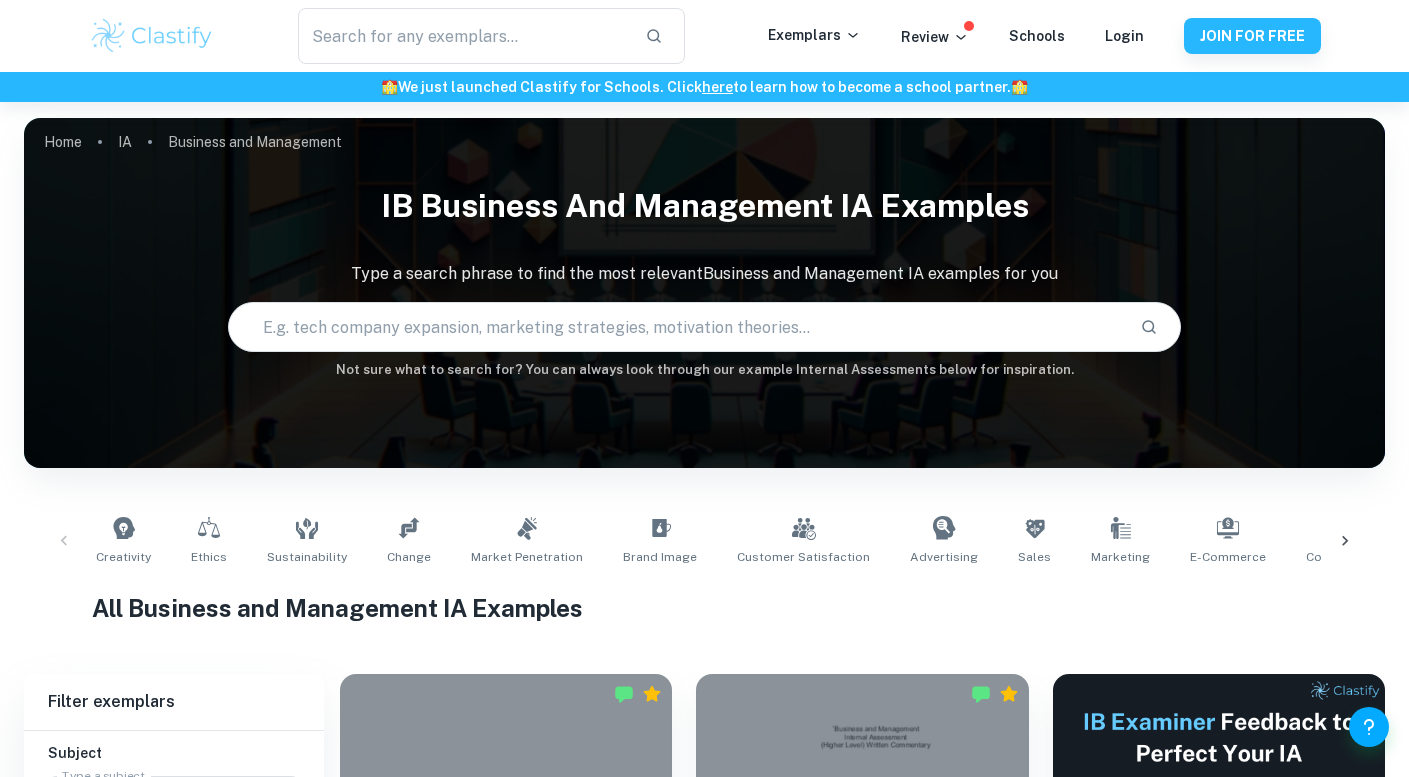 click at bounding box center (676, 327) 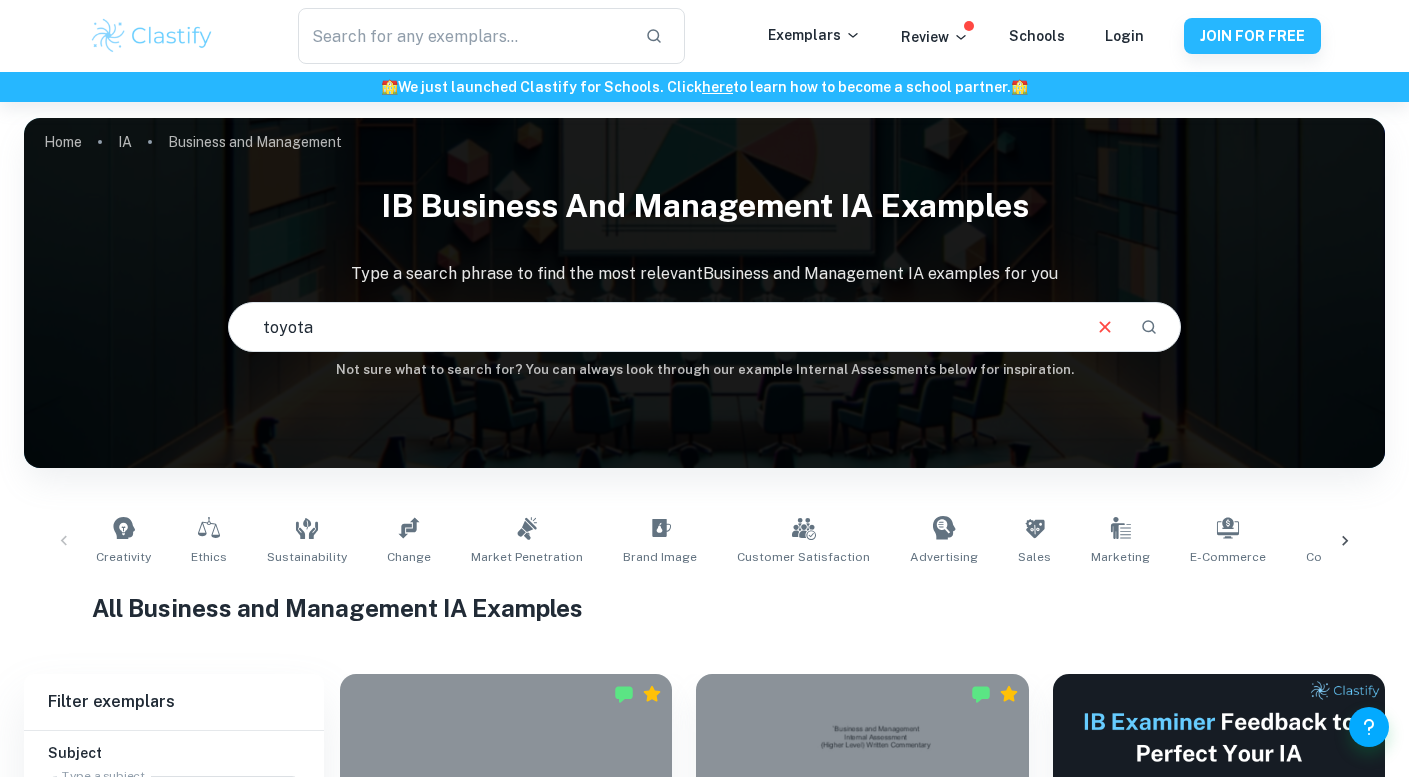 type on "toyota" 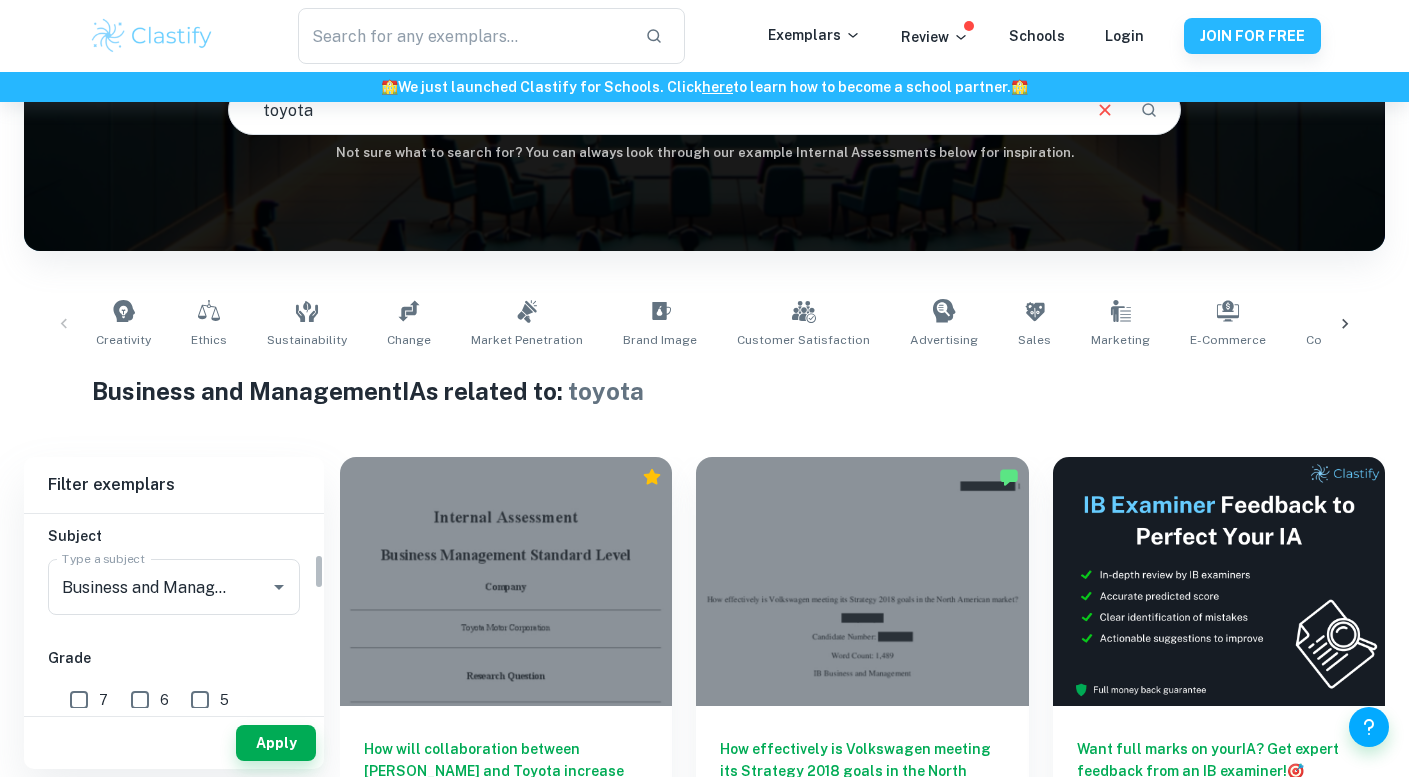 scroll, scrollTop: 219, scrollLeft: 0, axis: vertical 